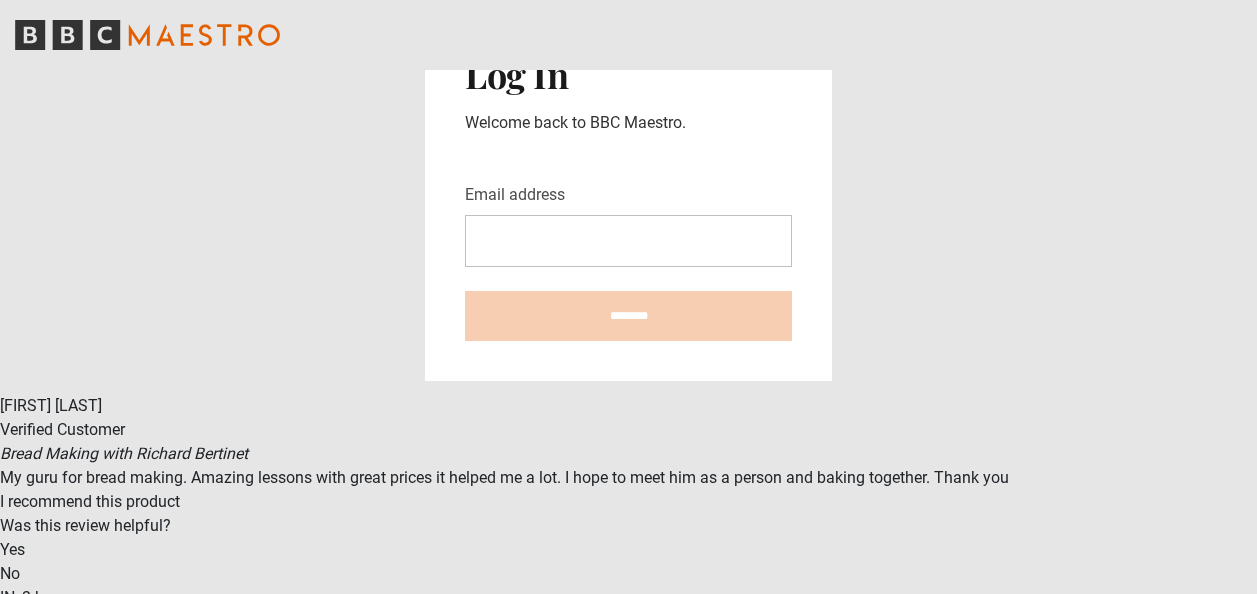scroll, scrollTop: 0, scrollLeft: 0, axis: both 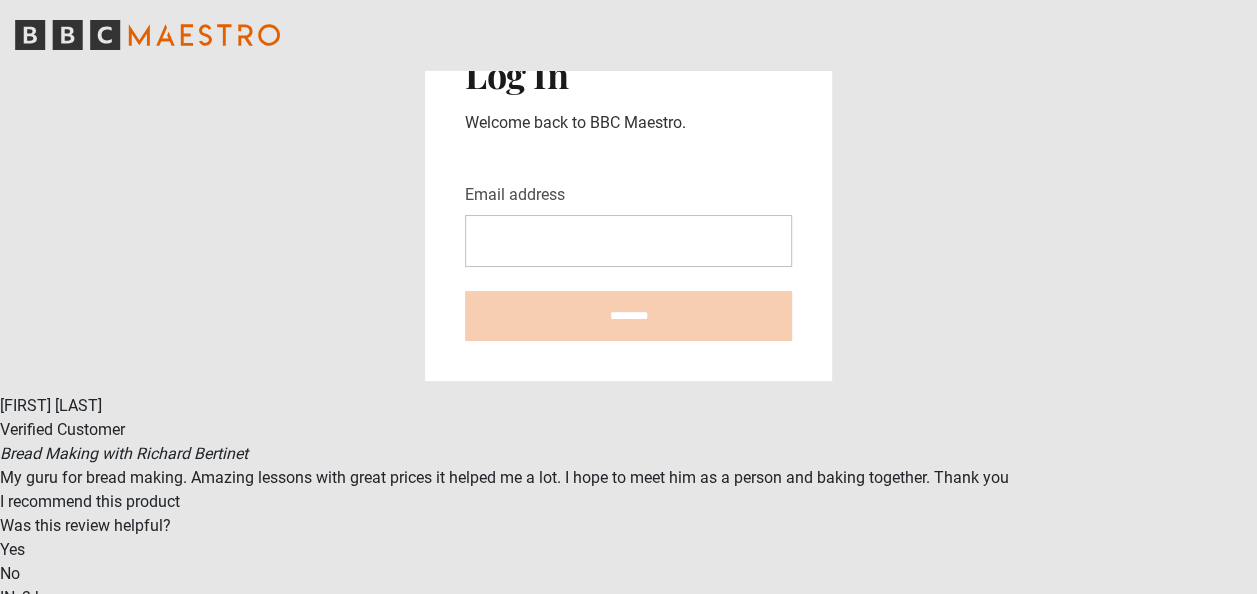 type on "**********" 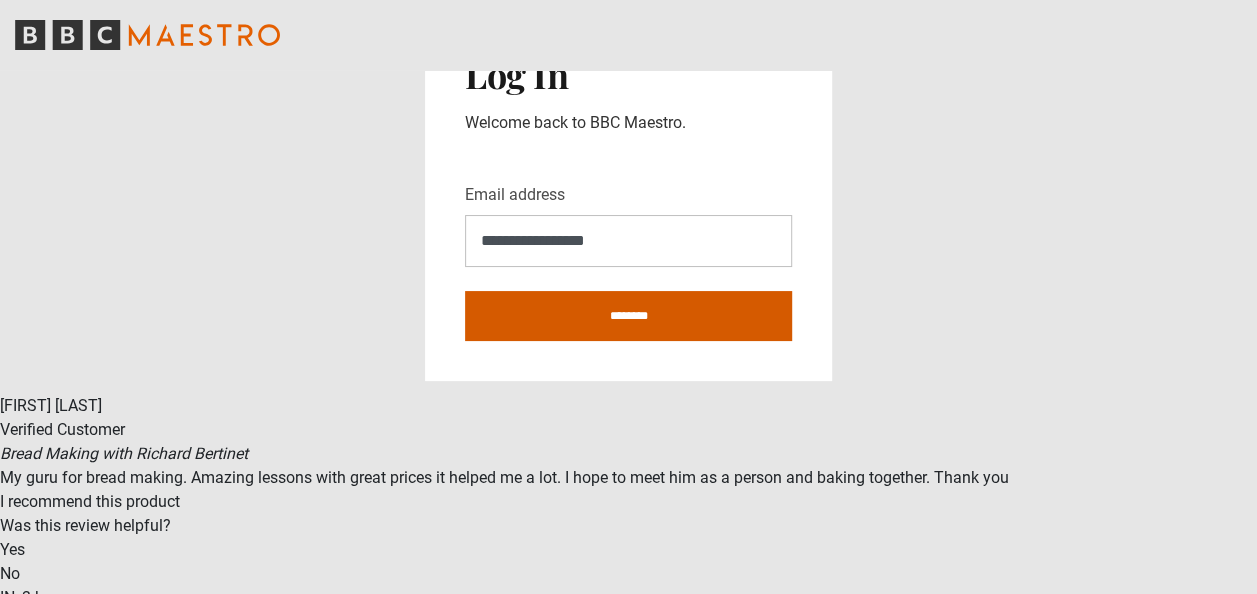 click on "********" at bounding box center [628, 316] 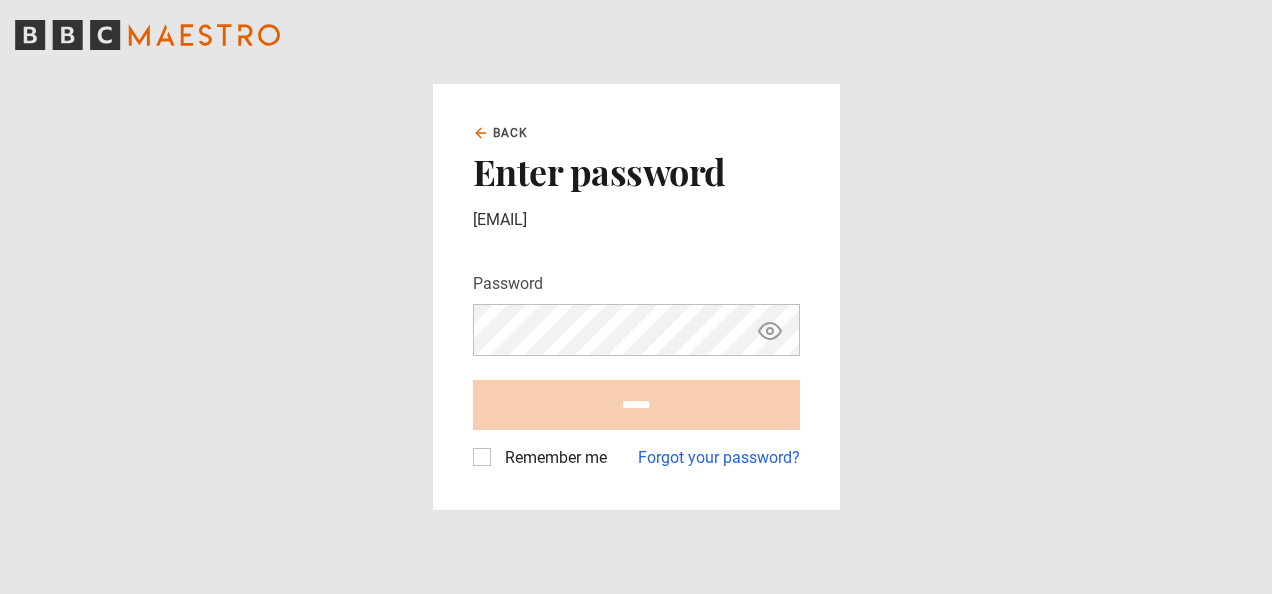 scroll, scrollTop: 0, scrollLeft: 0, axis: both 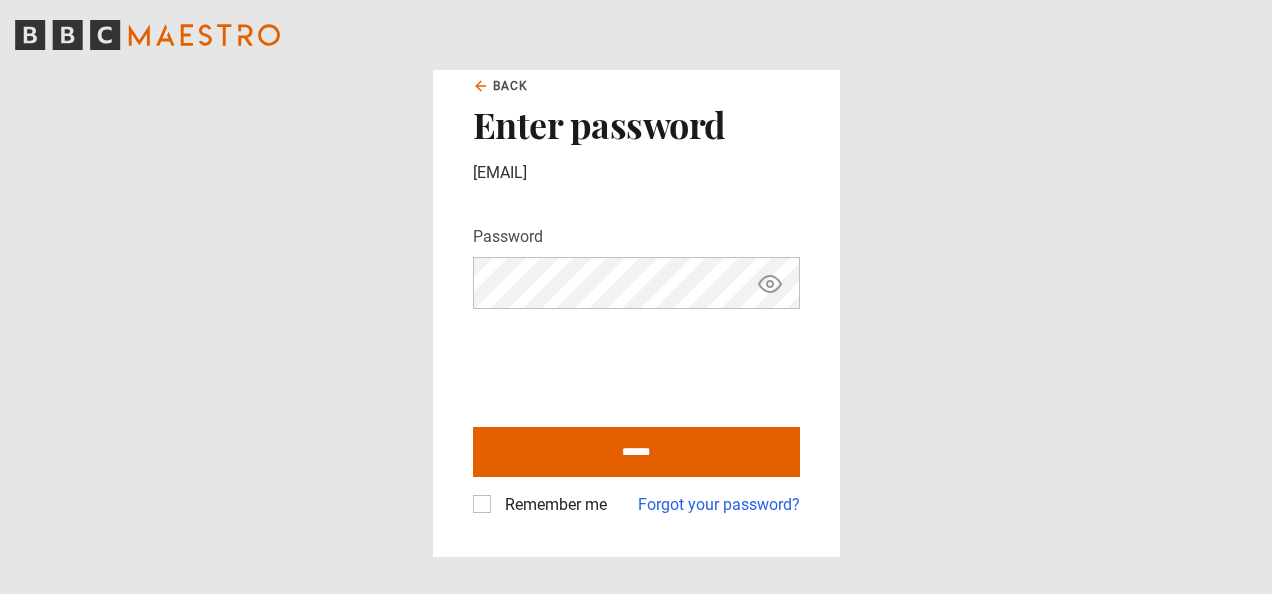 click 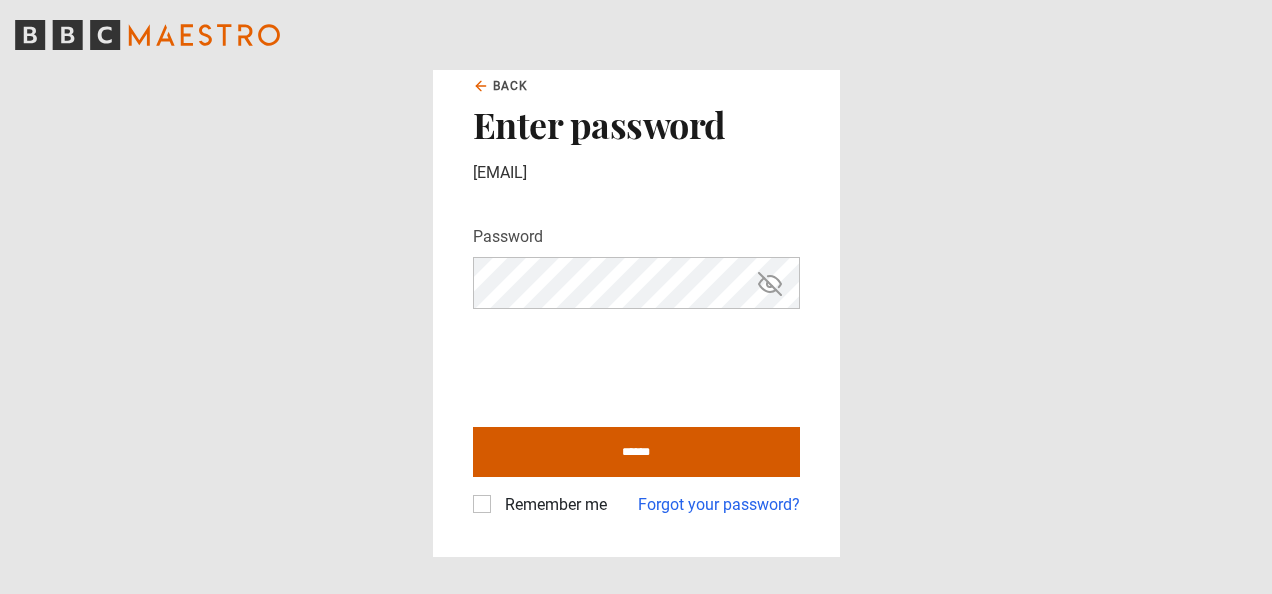 click on "******" at bounding box center [636, 452] 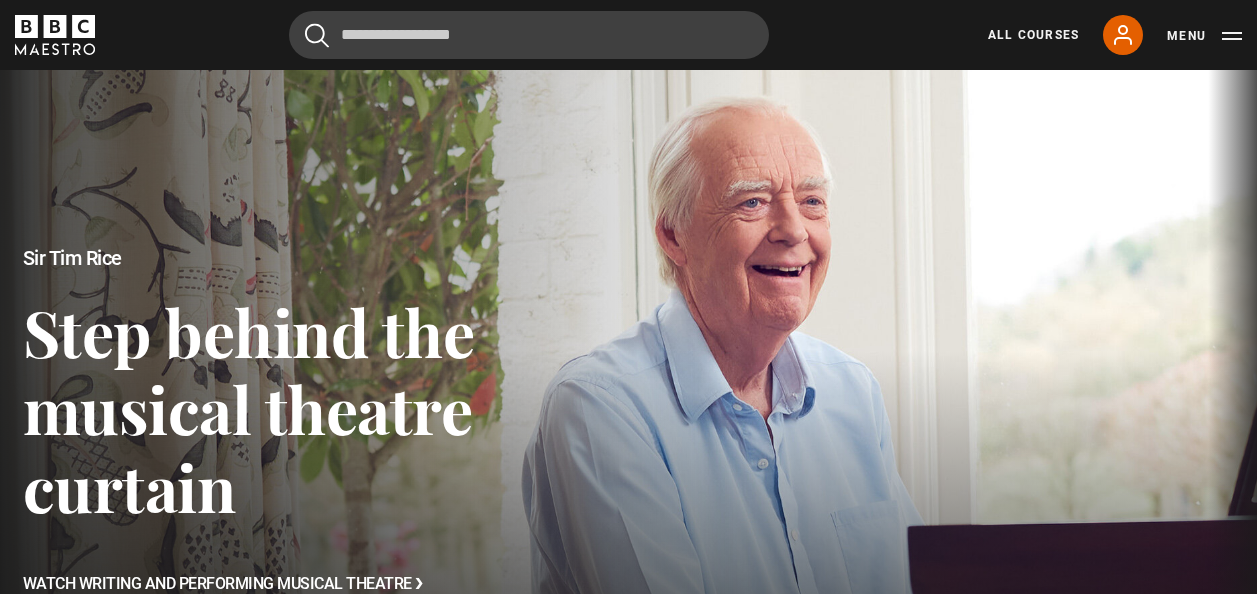 scroll, scrollTop: 101, scrollLeft: 0, axis: vertical 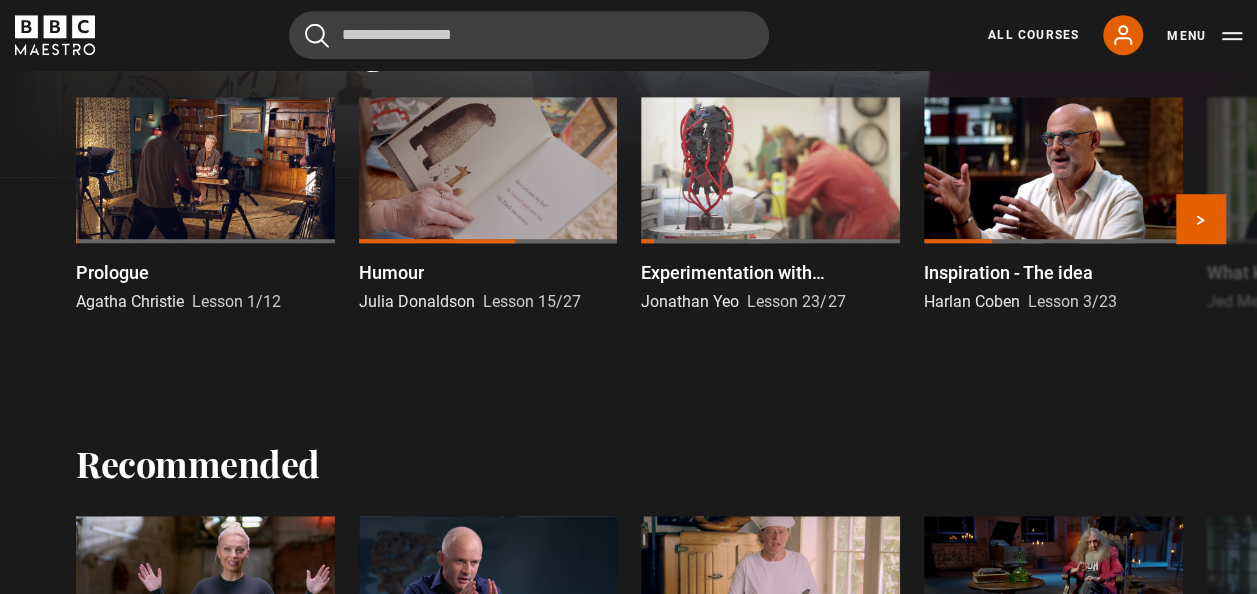 click at bounding box center [488, 169] 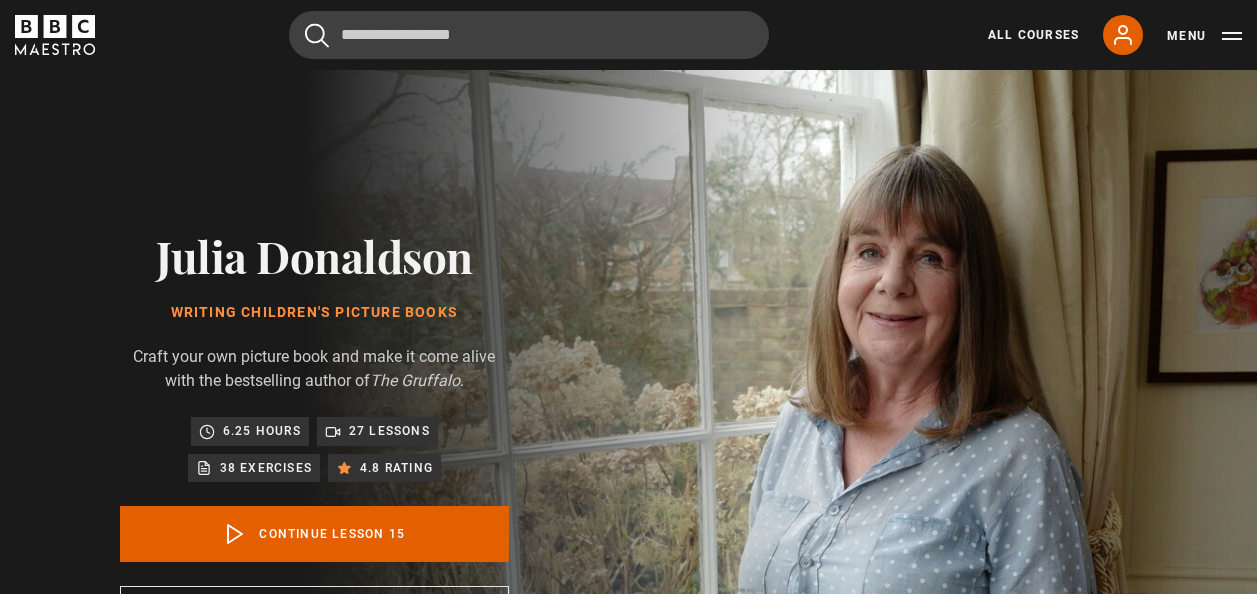 scroll, scrollTop: 803, scrollLeft: 0, axis: vertical 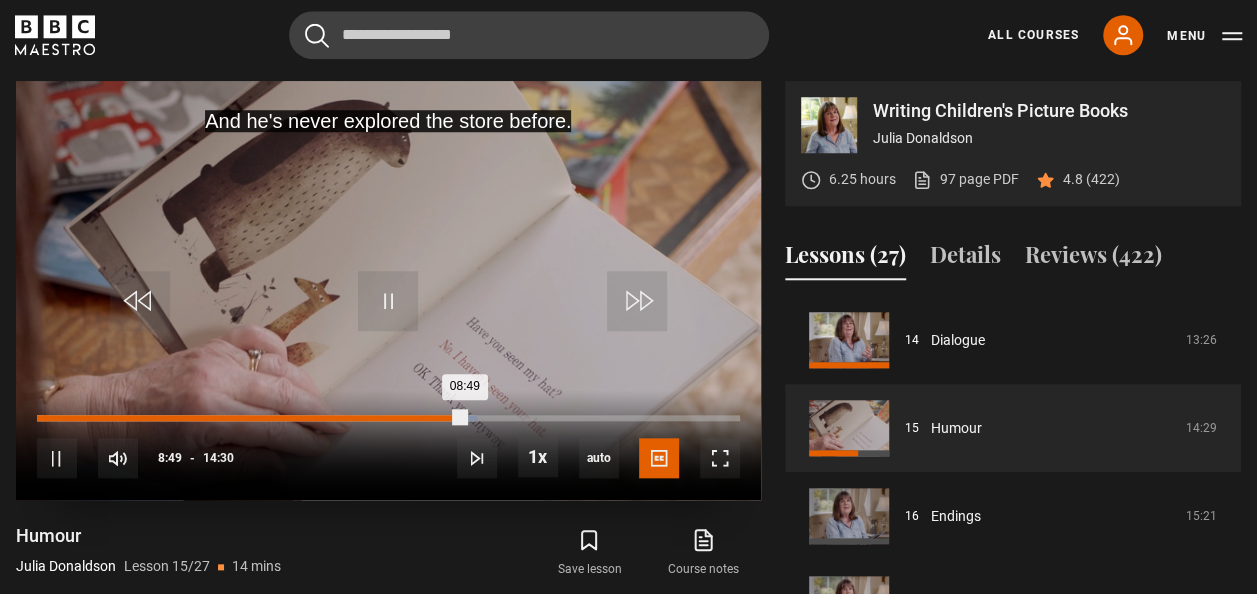 click on "08:49" at bounding box center (251, 418) 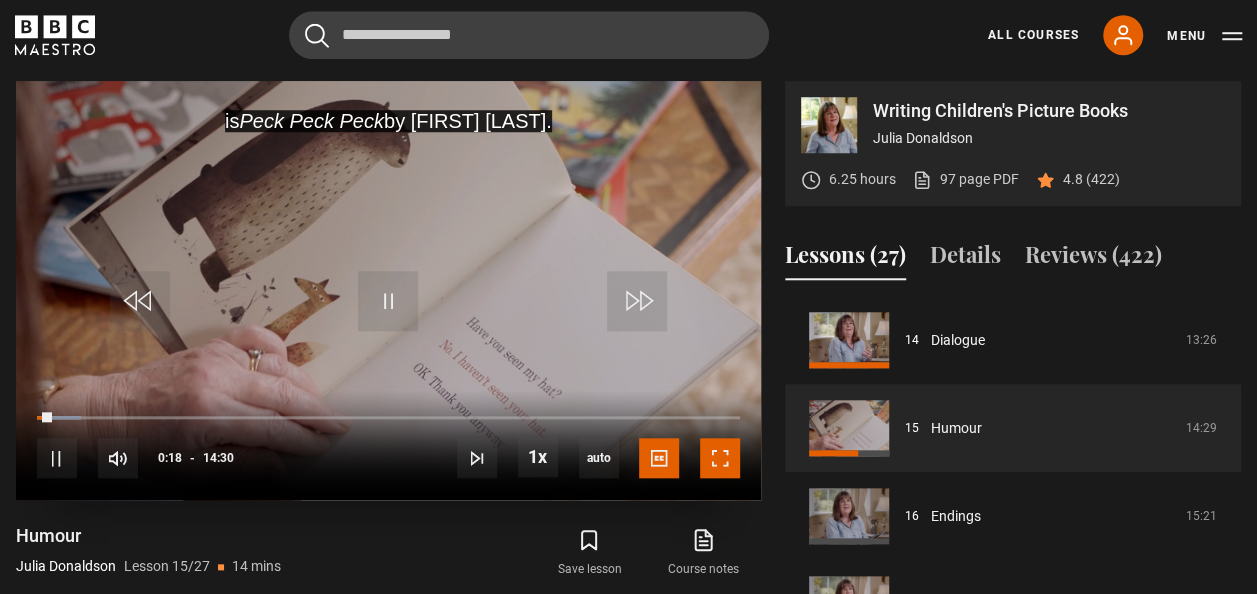 click at bounding box center (720, 458) 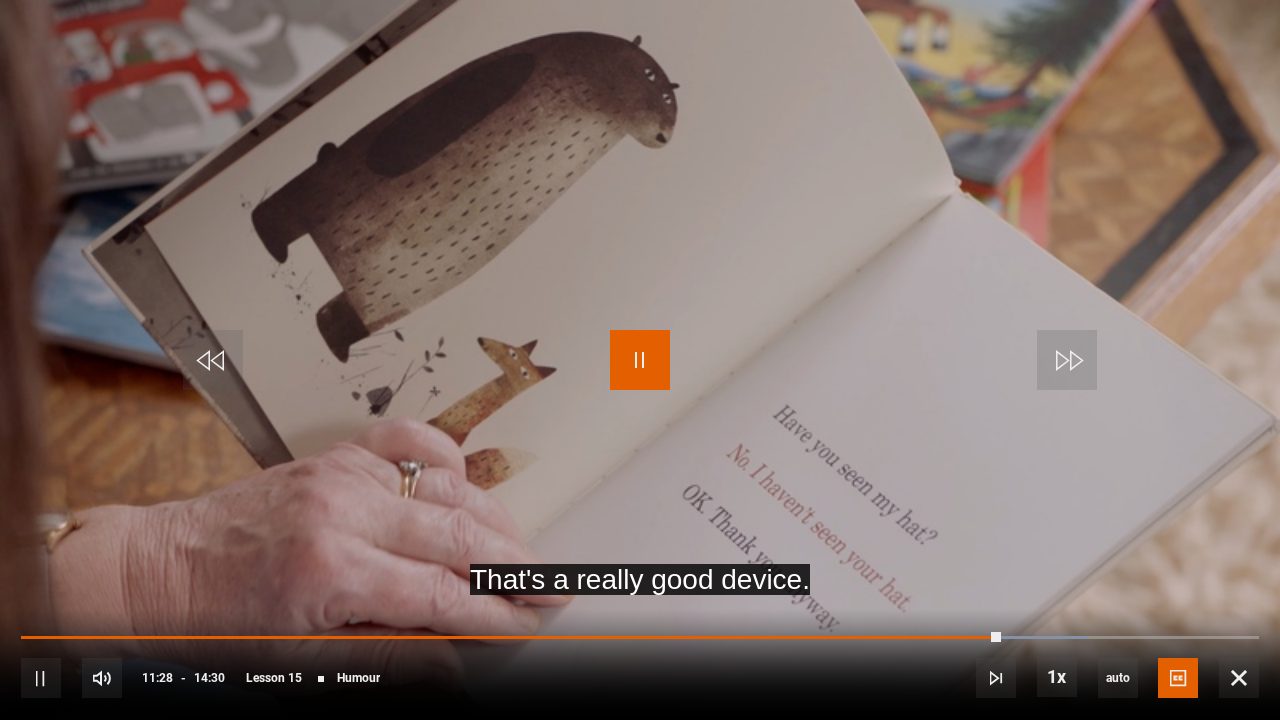 click at bounding box center [640, 360] 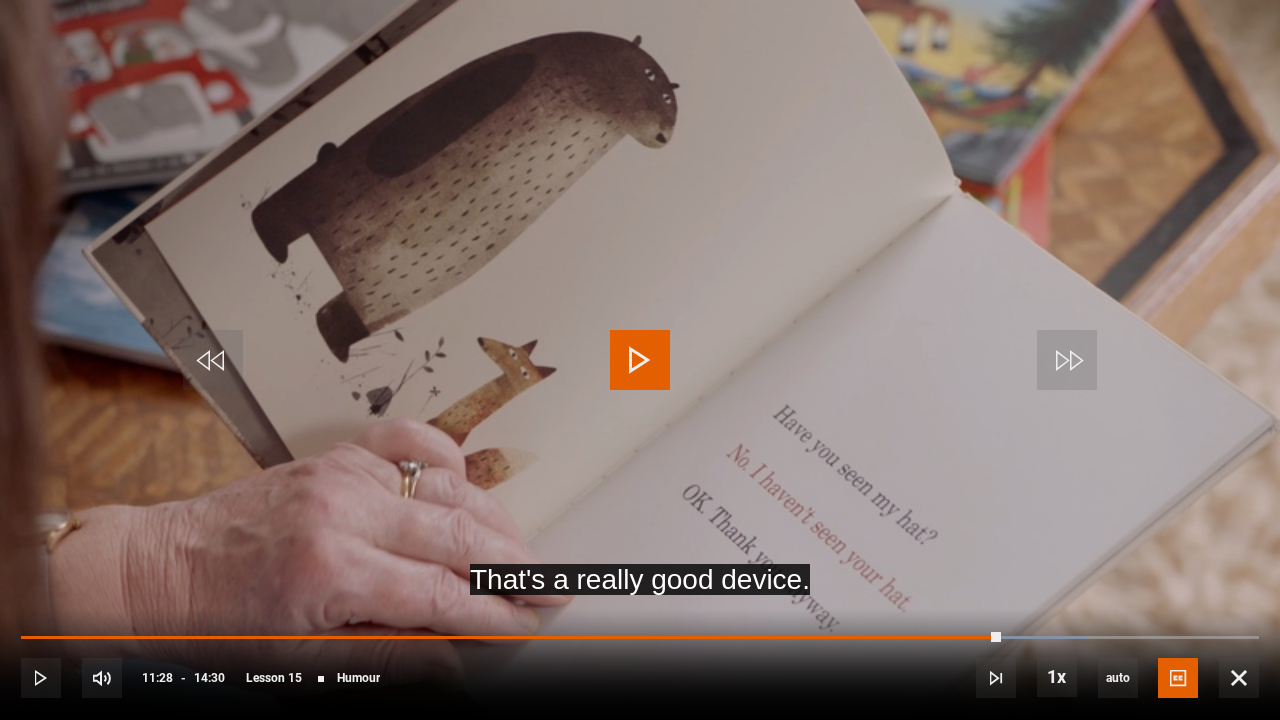 click at bounding box center [640, 360] 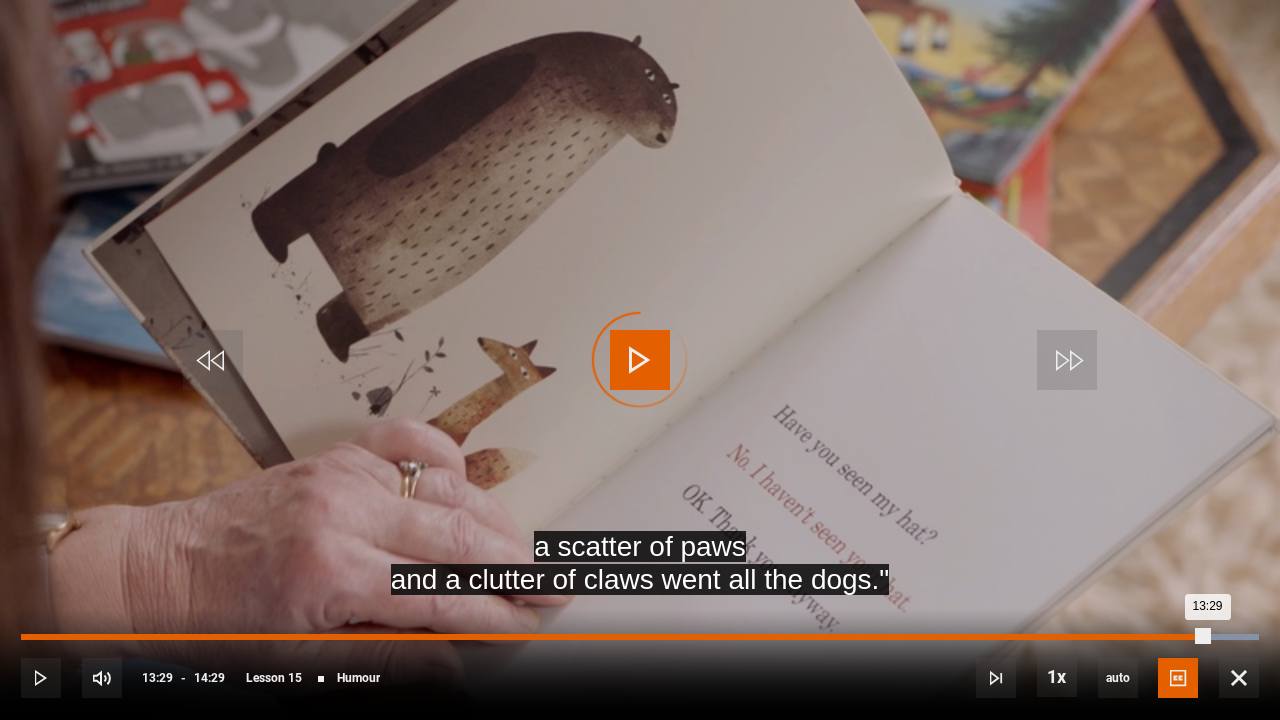 click on "Loaded :  100.00% 13:28 13:29" at bounding box center [640, 637] 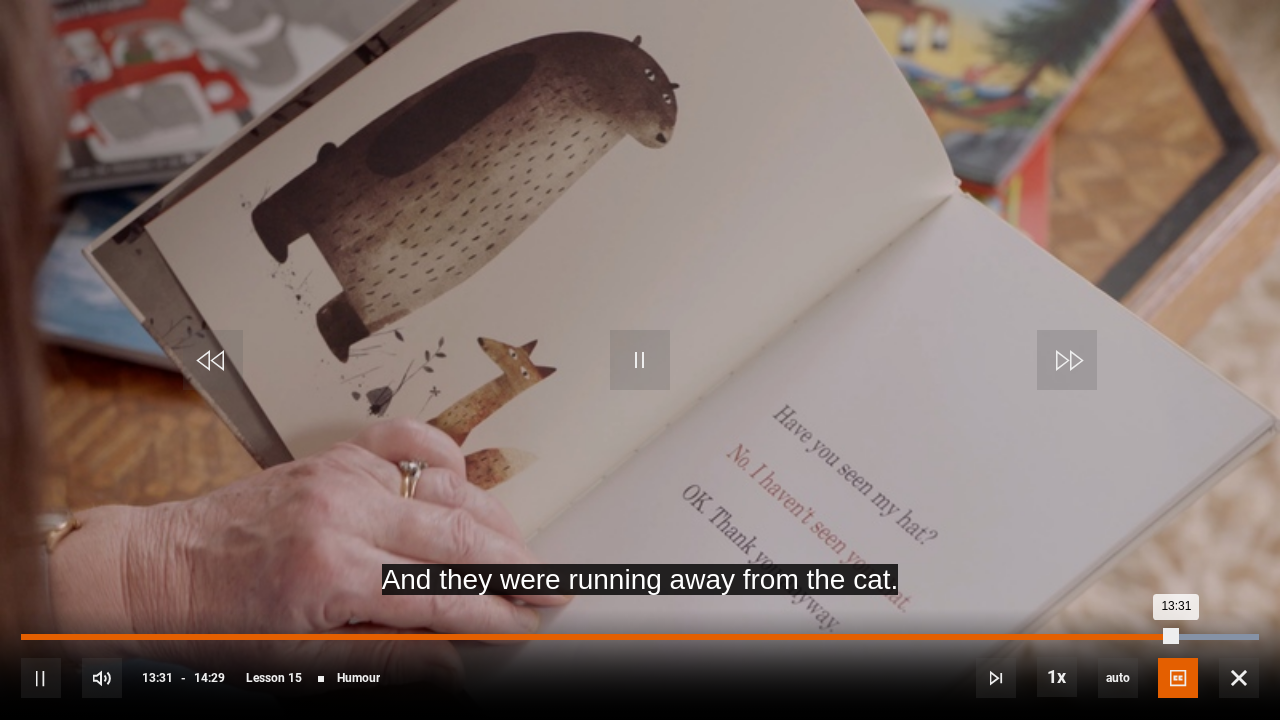 click on "Loaded :  100.00% 13:17 13:31" at bounding box center [640, 637] 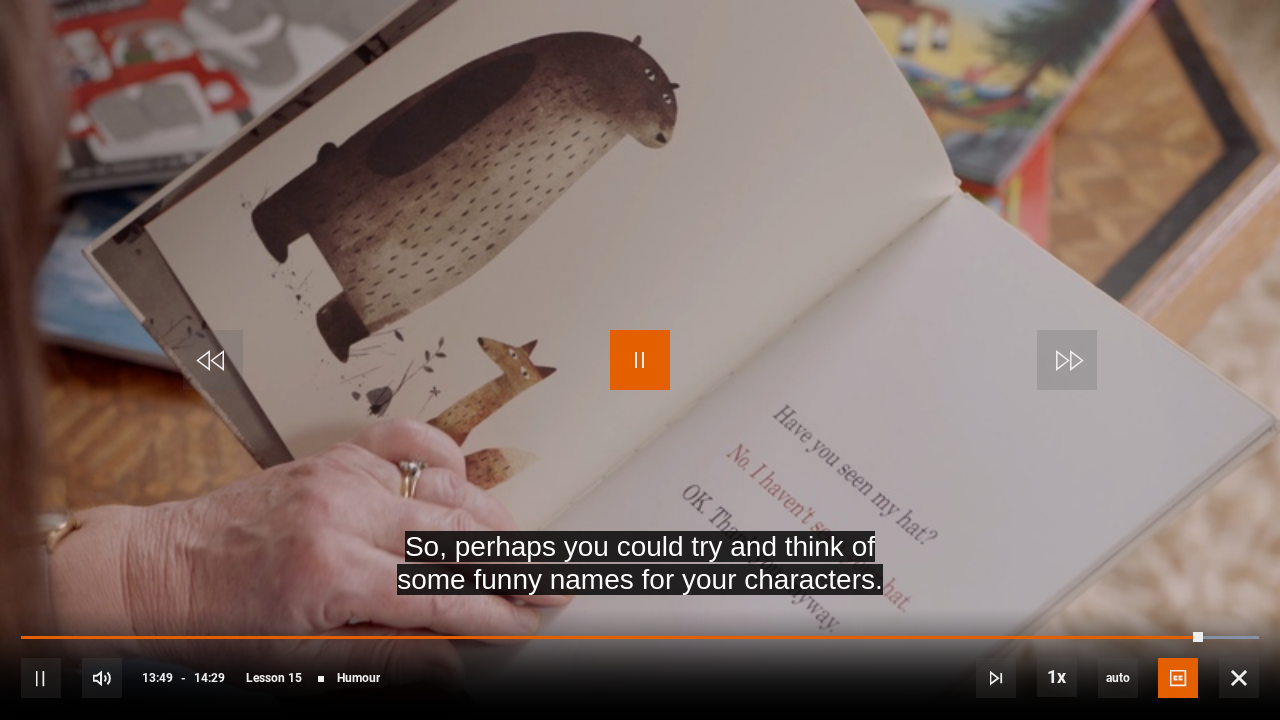 click at bounding box center [640, 360] 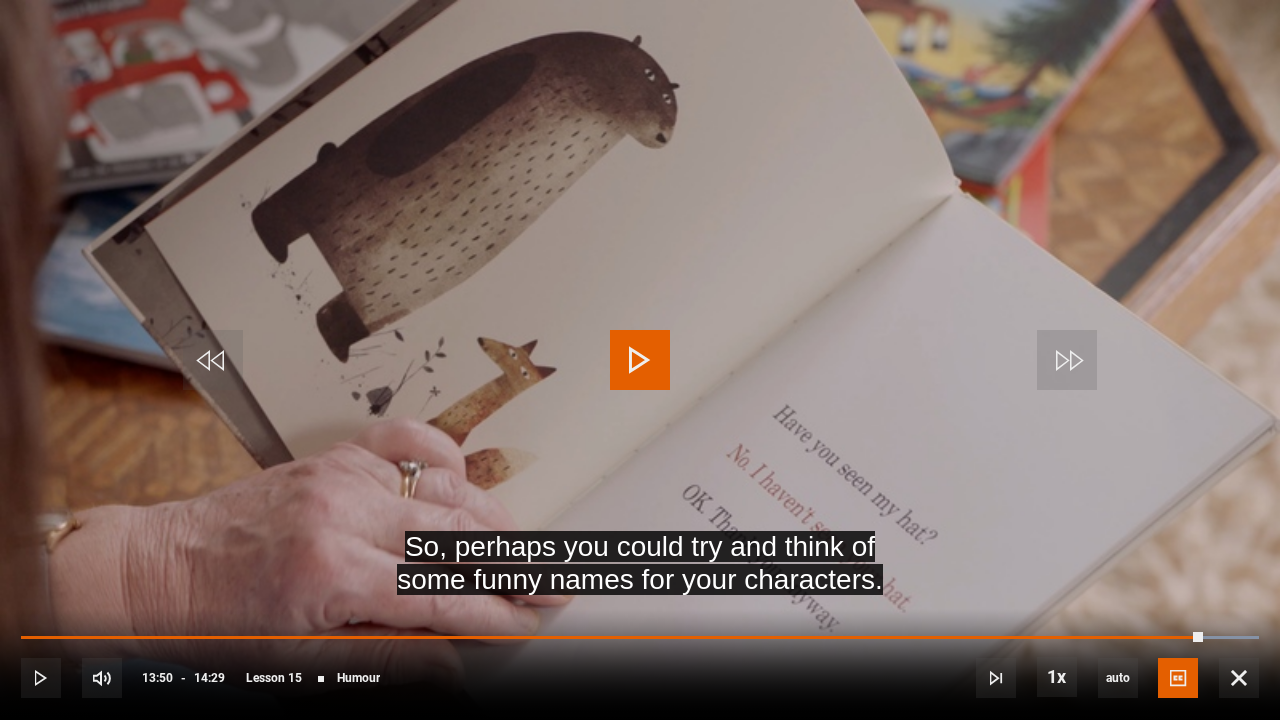 drag, startPoint x: 618, startPoint y: 334, endPoint x: 631, endPoint y: 343, distance: 15.811388 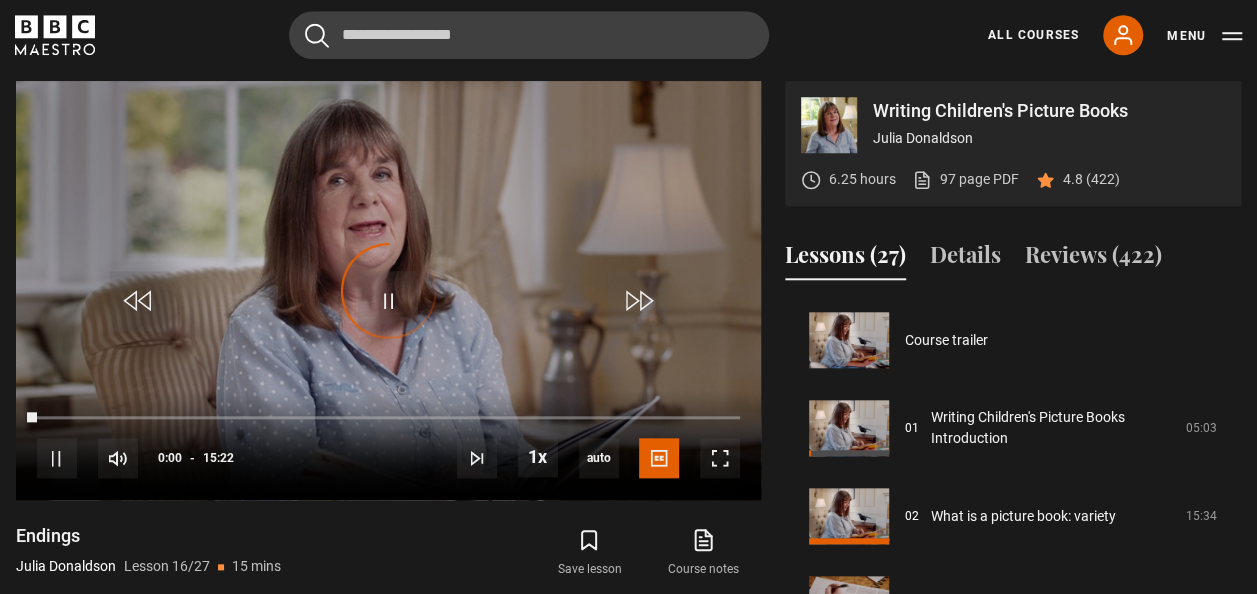 scroll, scrollTop: 1320, scrollLeft: 0, axis: vertical 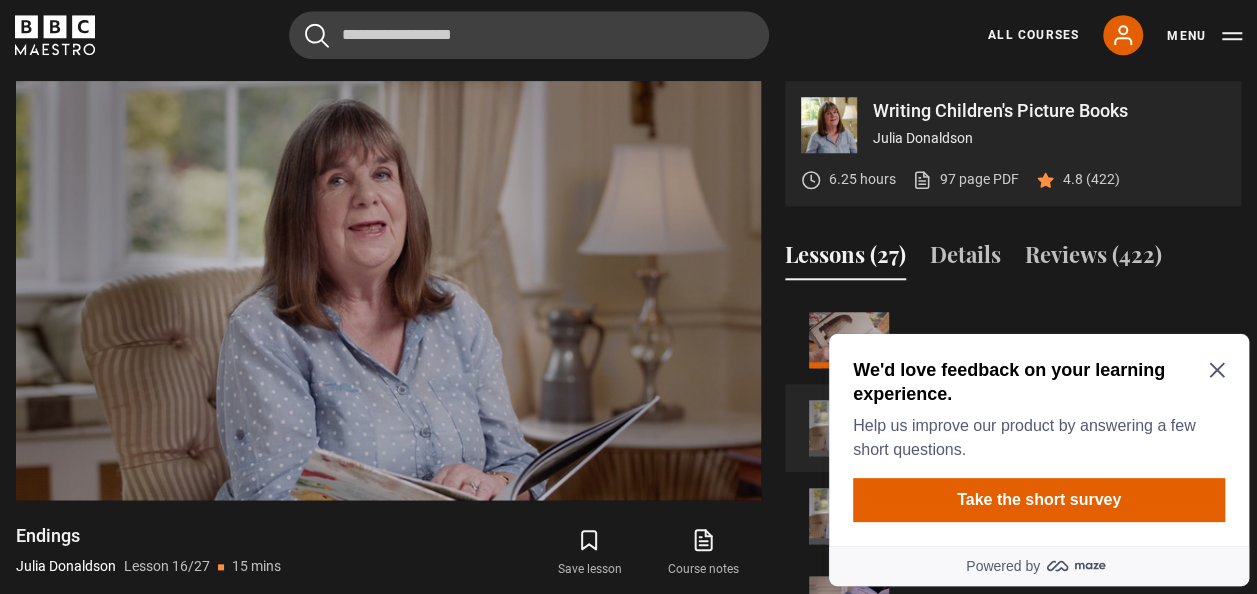 click 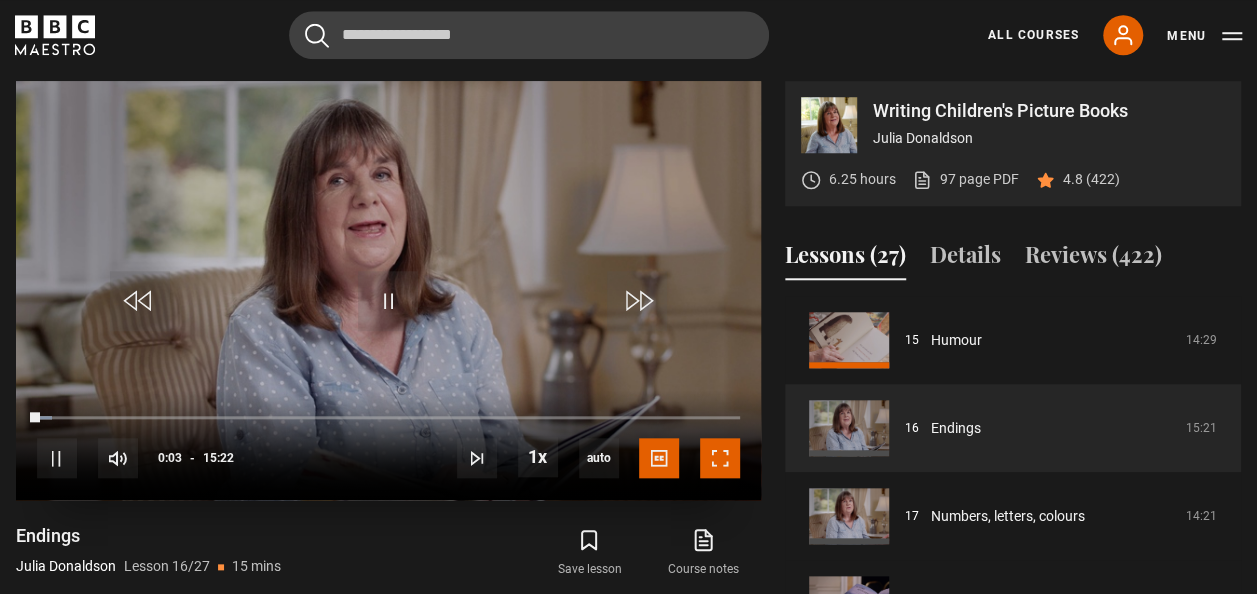 click at bounding box center (720, 458) 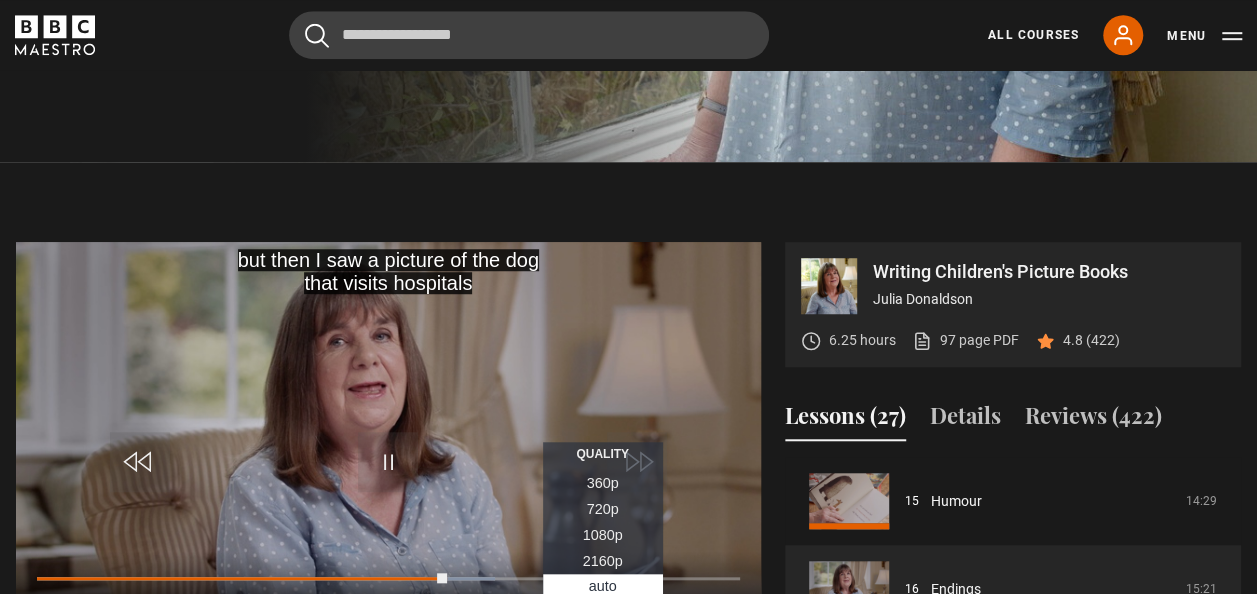 scroll, scrollTop: 803, scrollLeft: 0, axis: vertical 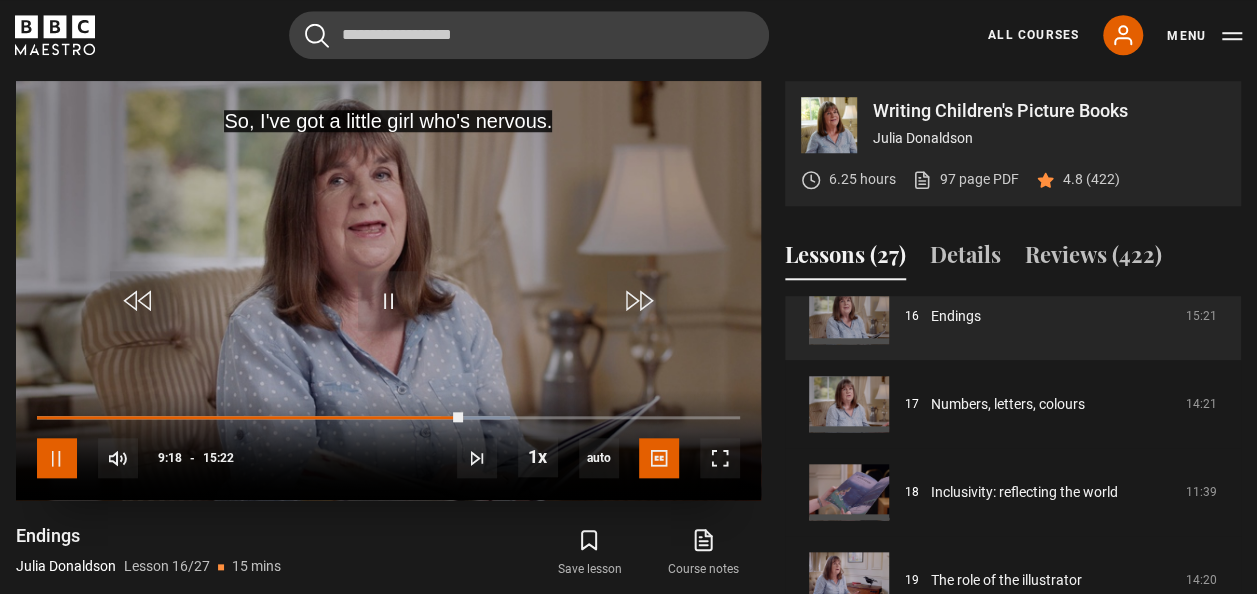 click at bounding box center (57, 458) 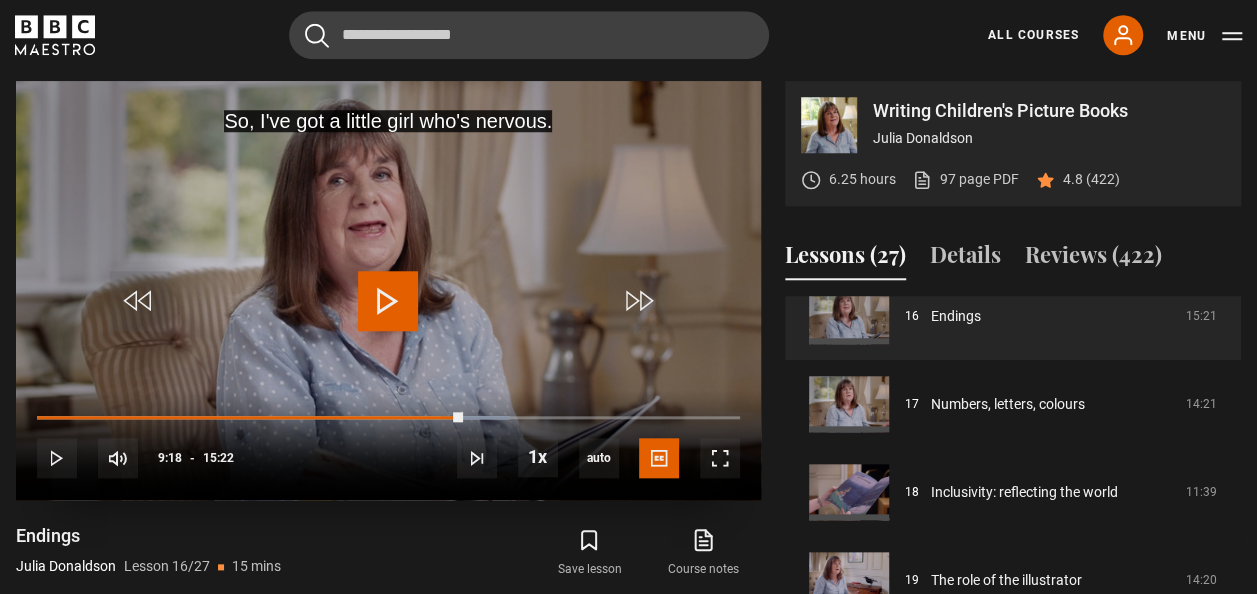 click at bounding box center (388, 301) 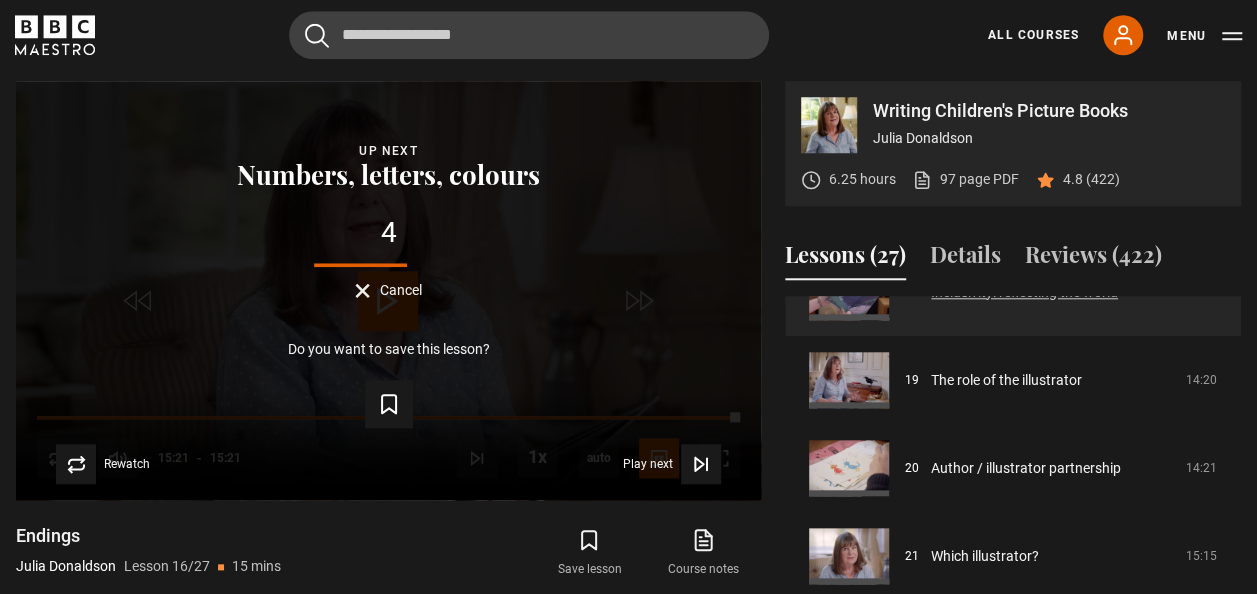 scroll, scrollTop: 2032, scrollLeft: 0, axis: vertical 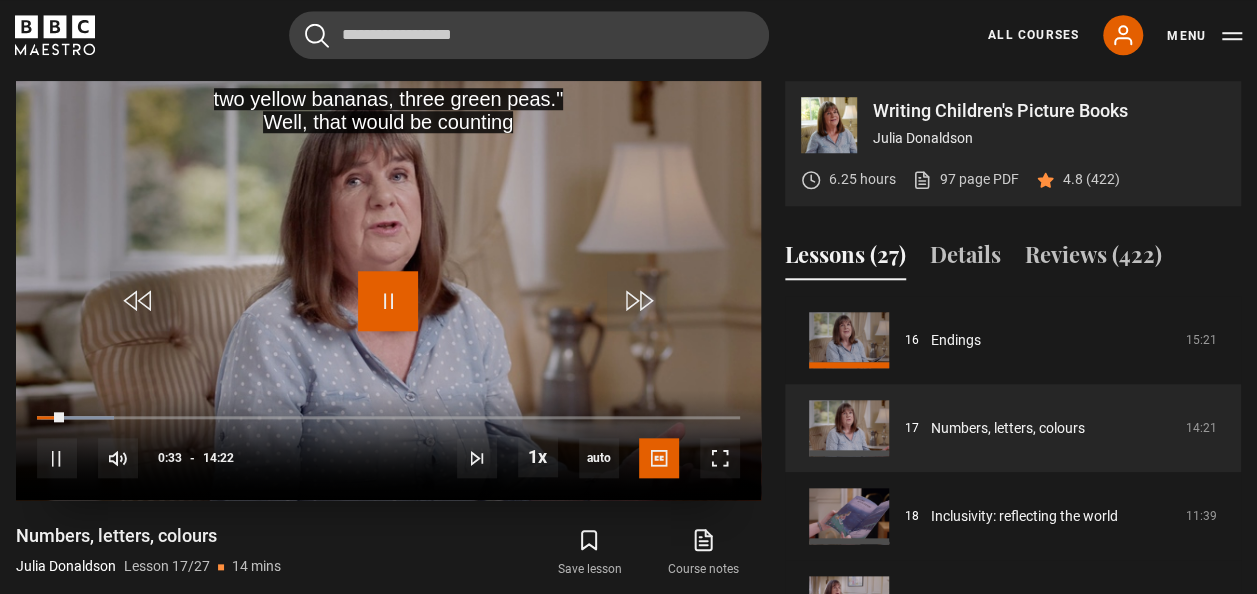 click at bounding box center (388, 301) 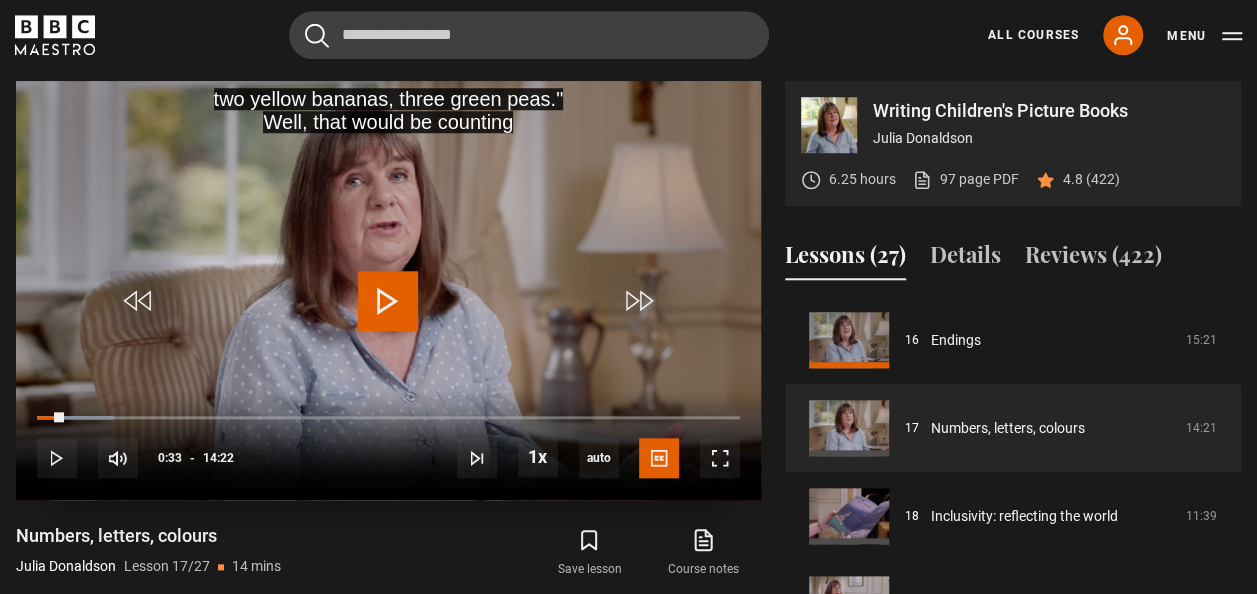 click at bounding box center (388, 301) 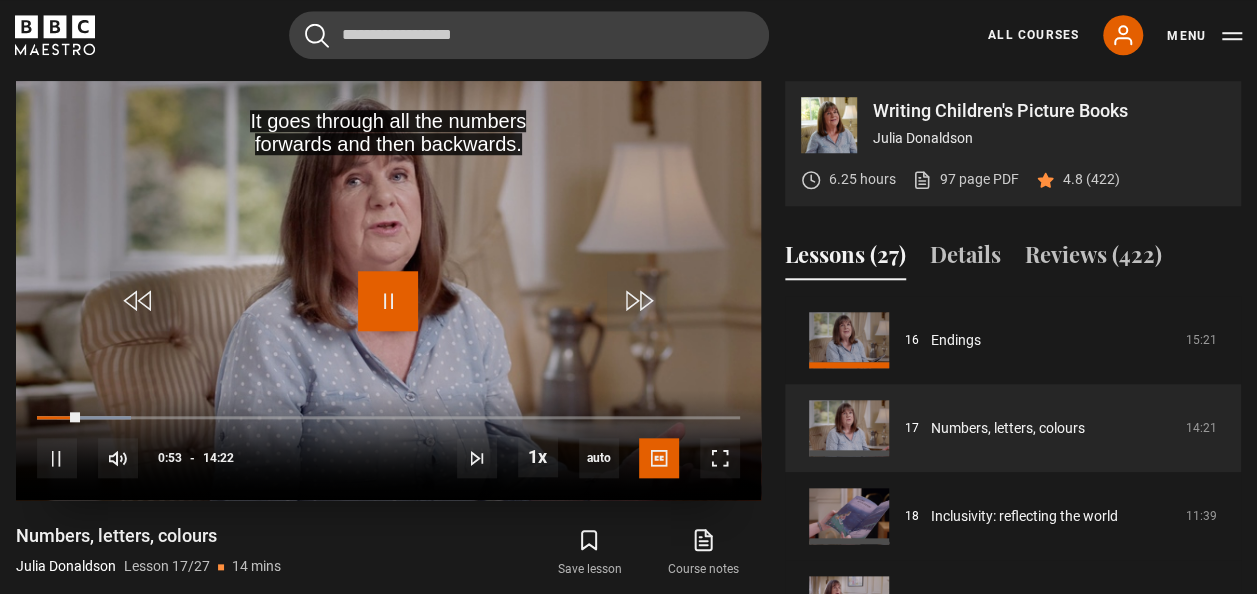 click at bounding box center [388, 301] 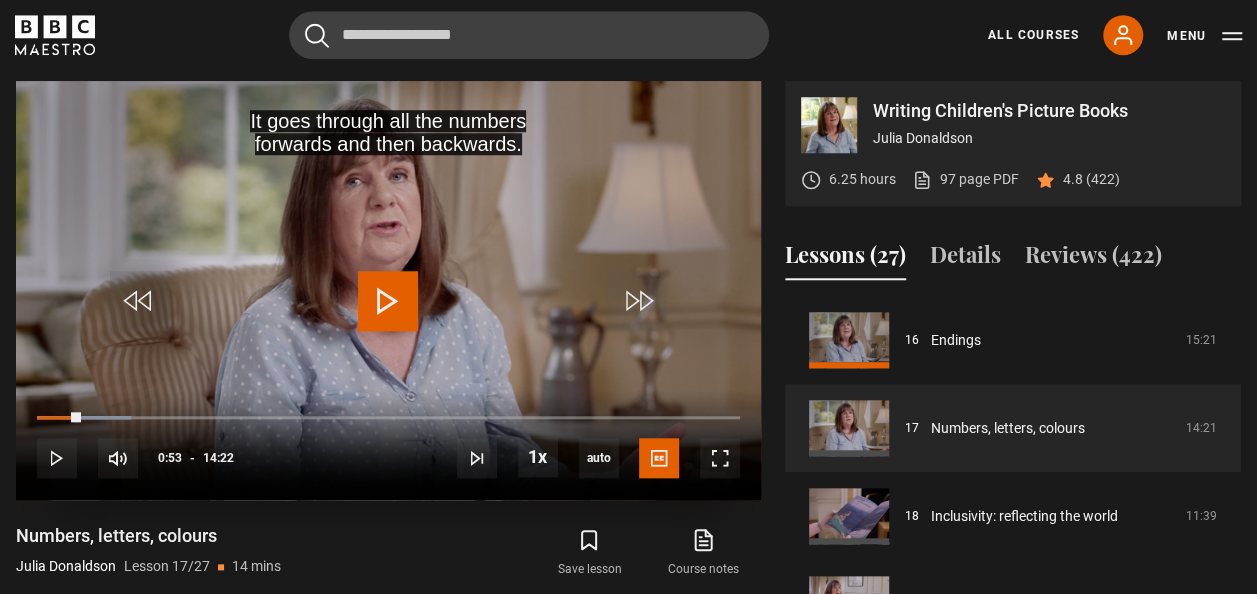 click at bounding box center (388, 301) 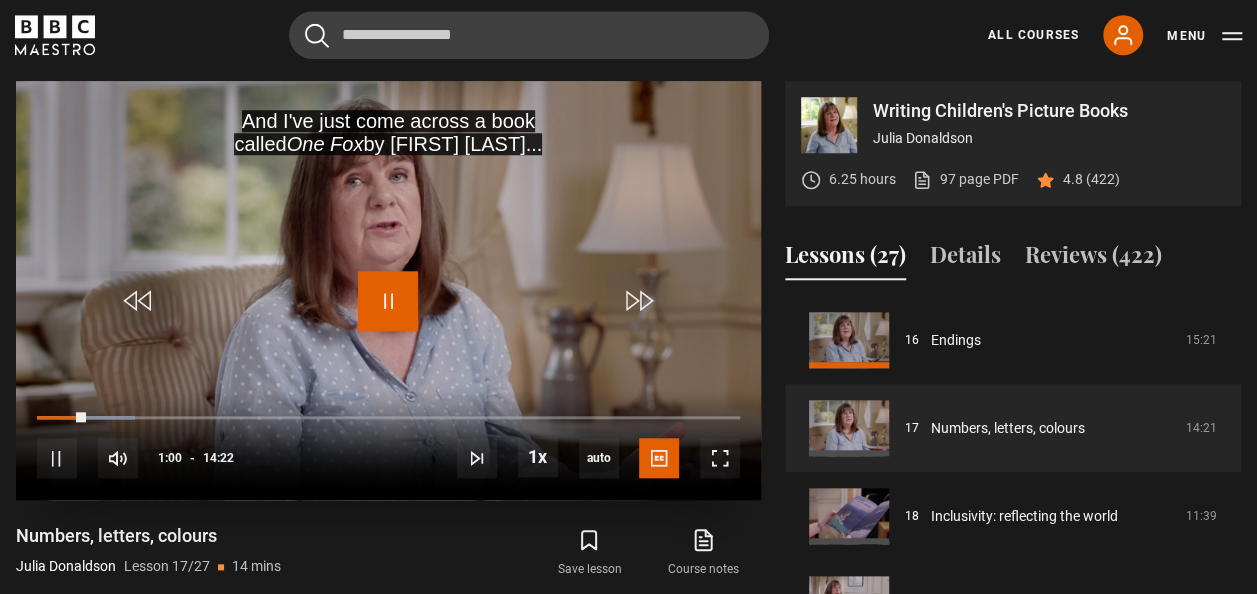 click at bounding box center [388, 301] 